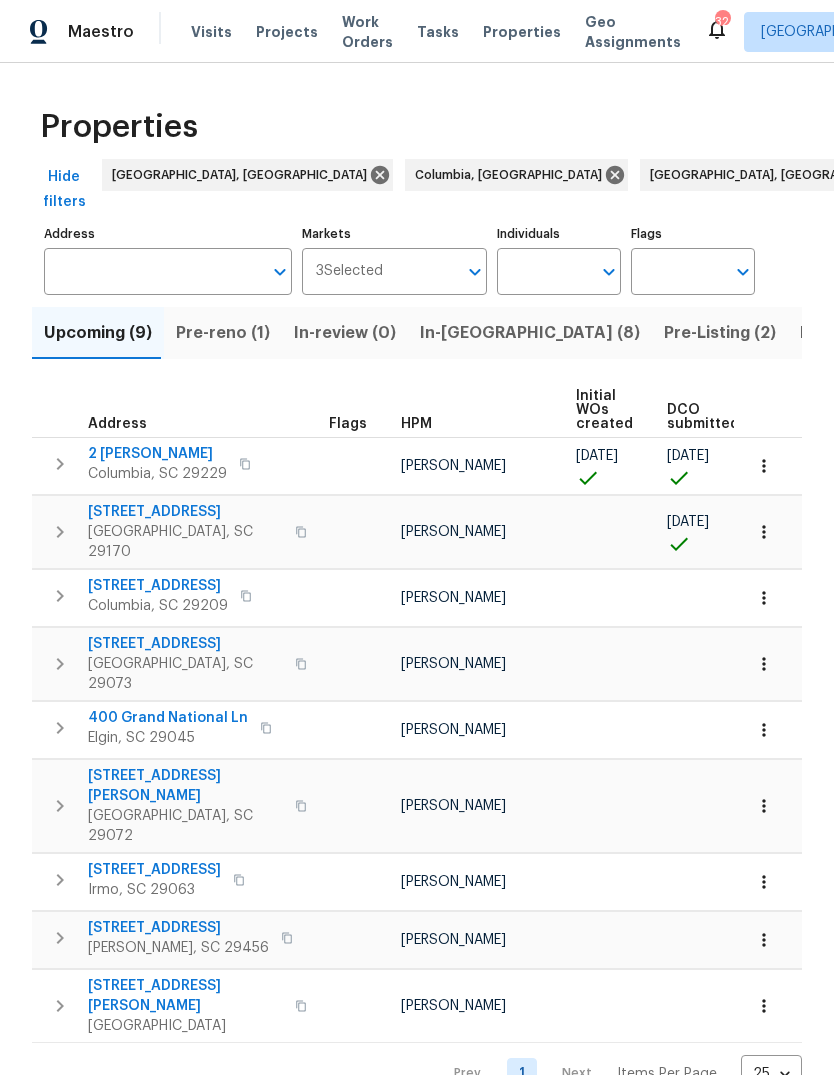scroll, scrollTop: 0, scrollLeft: 0, axis: both 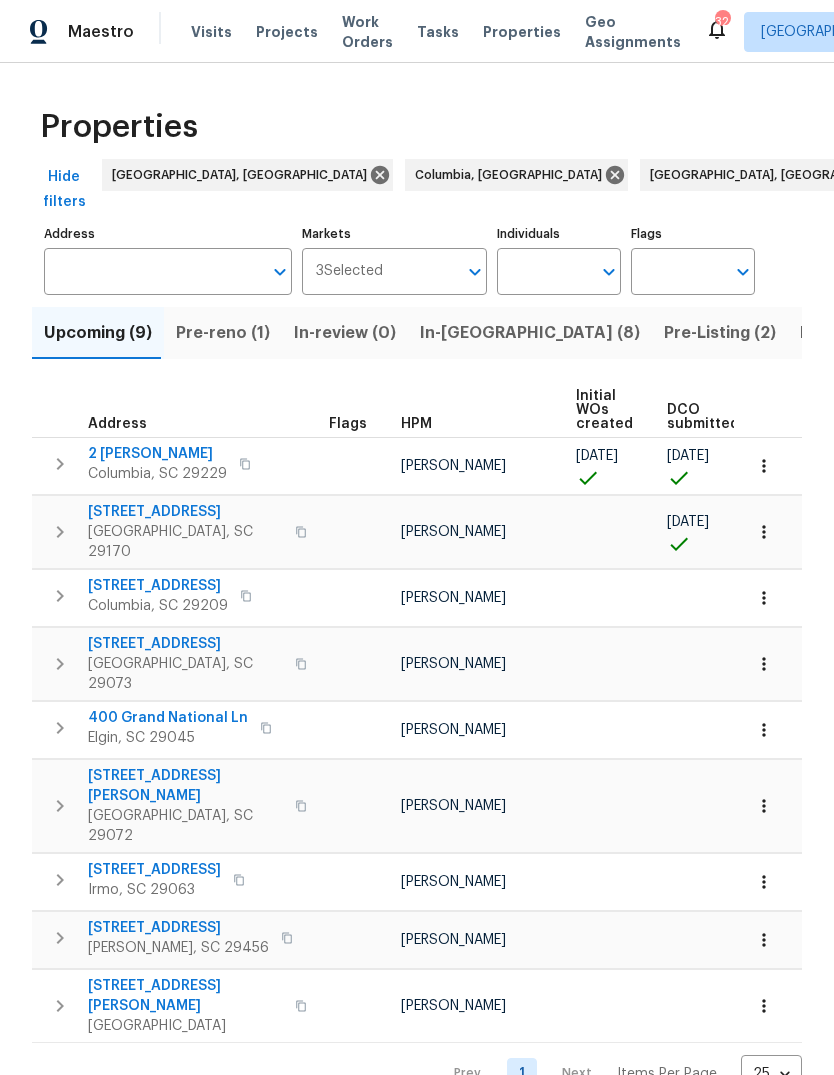 click on "Resale (51)" at bounding box center [953, 333] 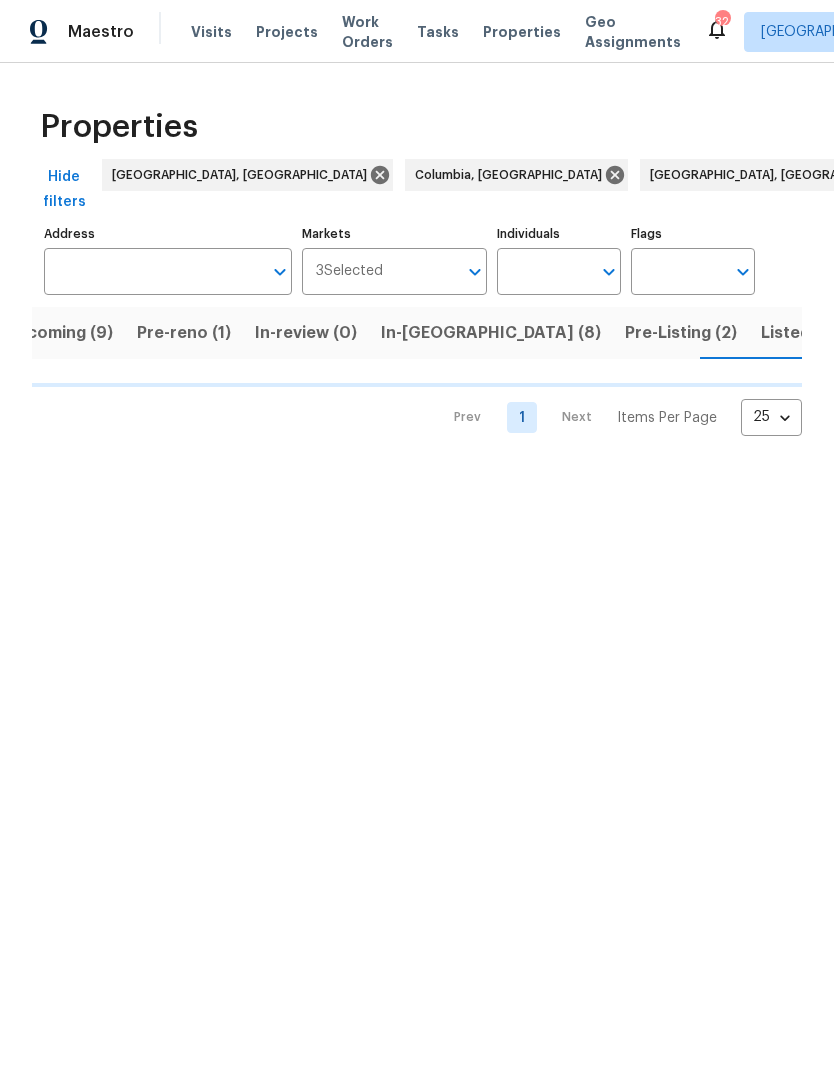 scroll, scrollTop: 0, scrollLeft: 43, axis: horizontal 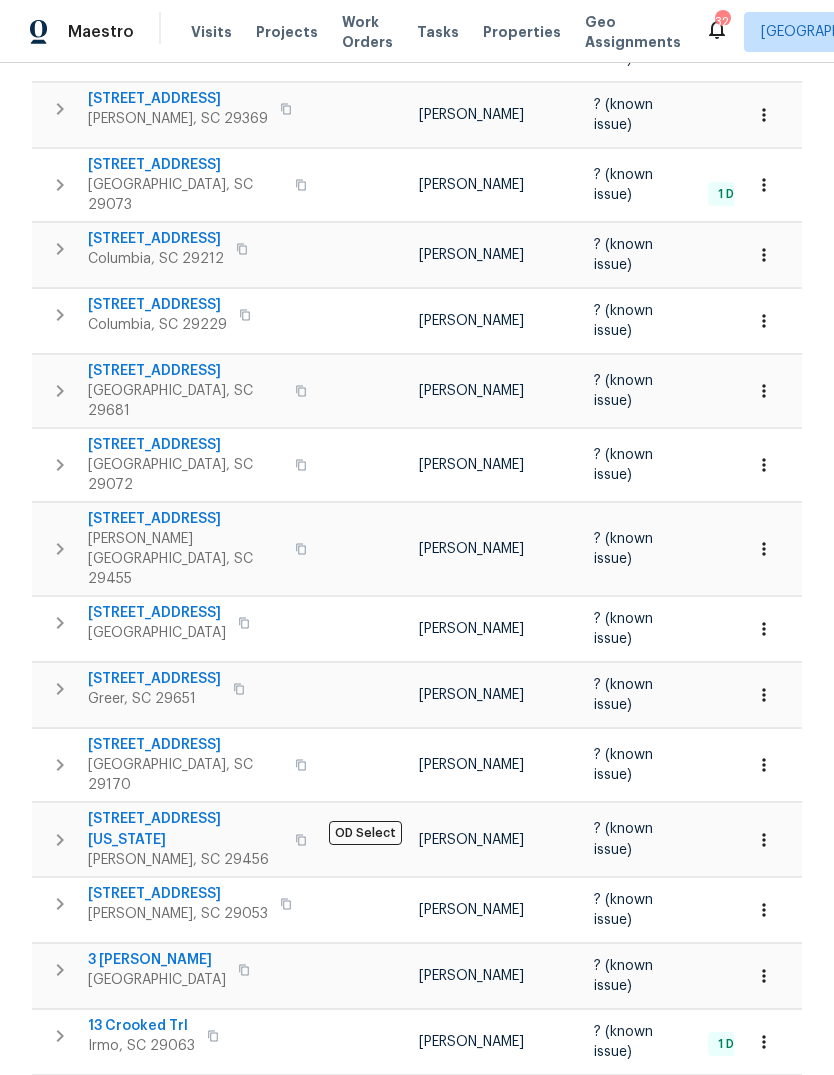 click 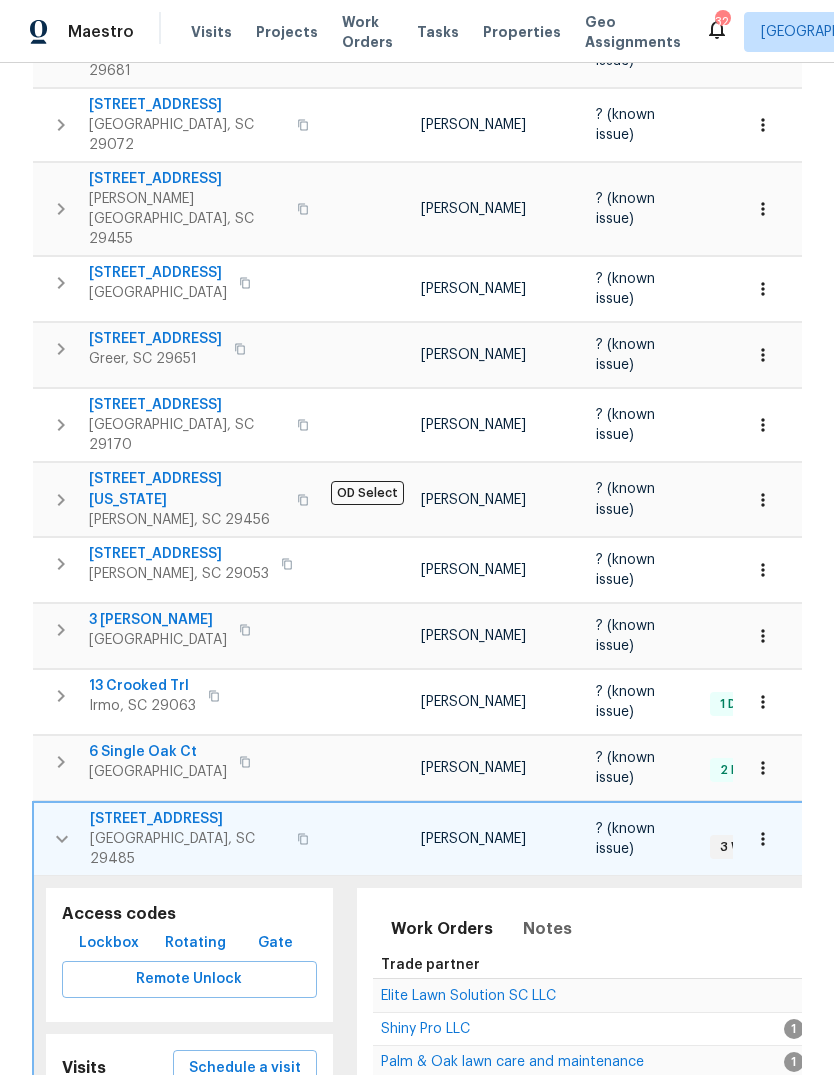 scroll, scrollTop: 1342, scrollLeft: 0, axis: vertical 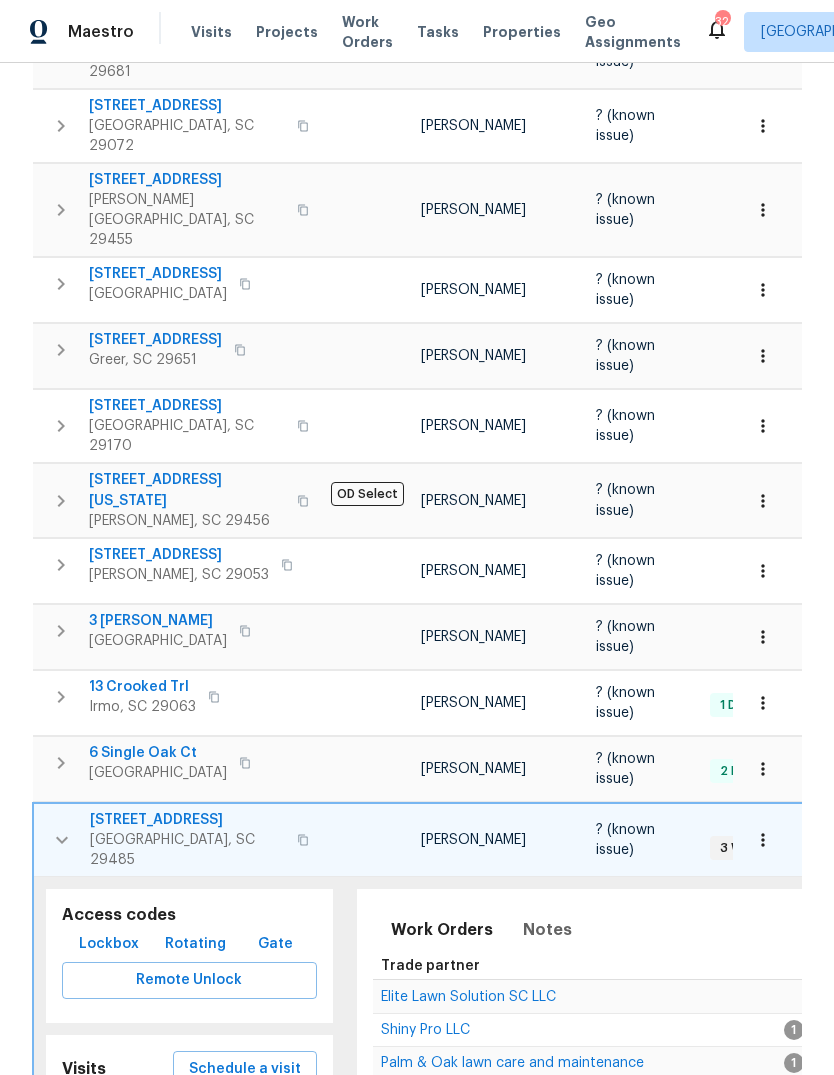 click on "Elite Lawn Solution SC LLC" at bounding box center (468, 997) 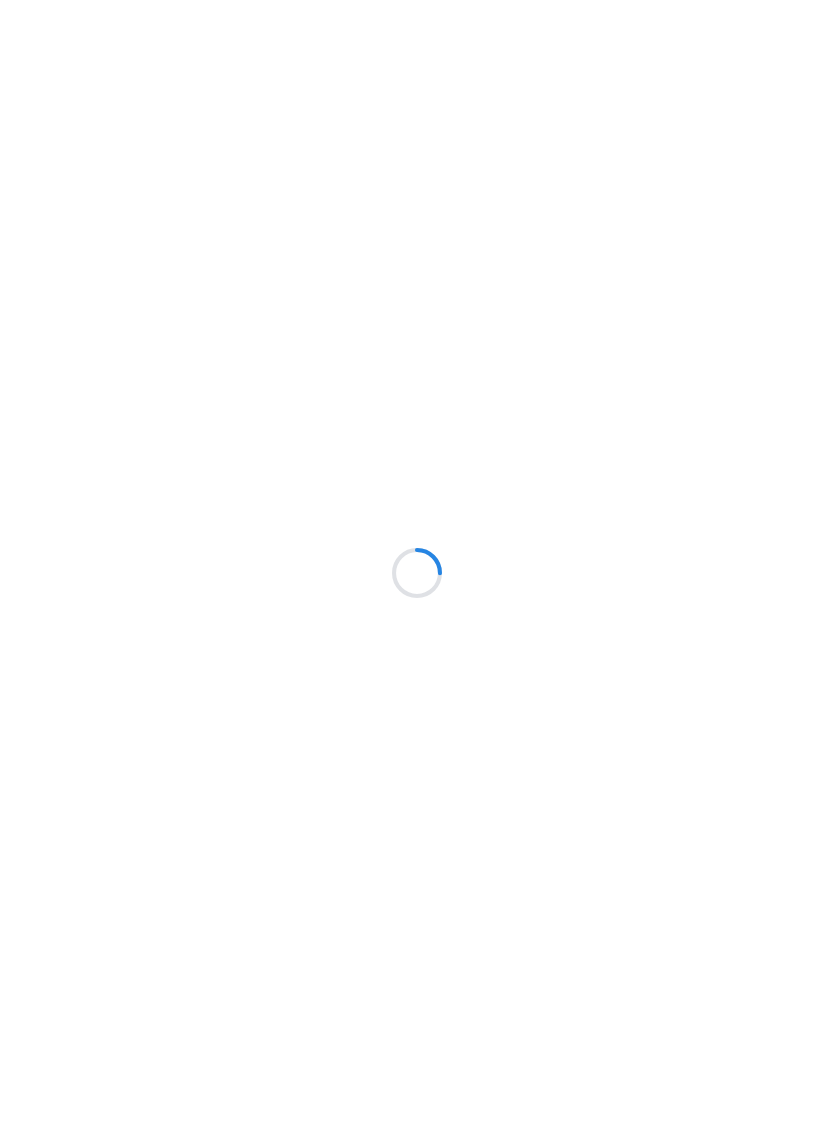 scroll, scrollTop: 0, scrollLeft: 0, axis: both 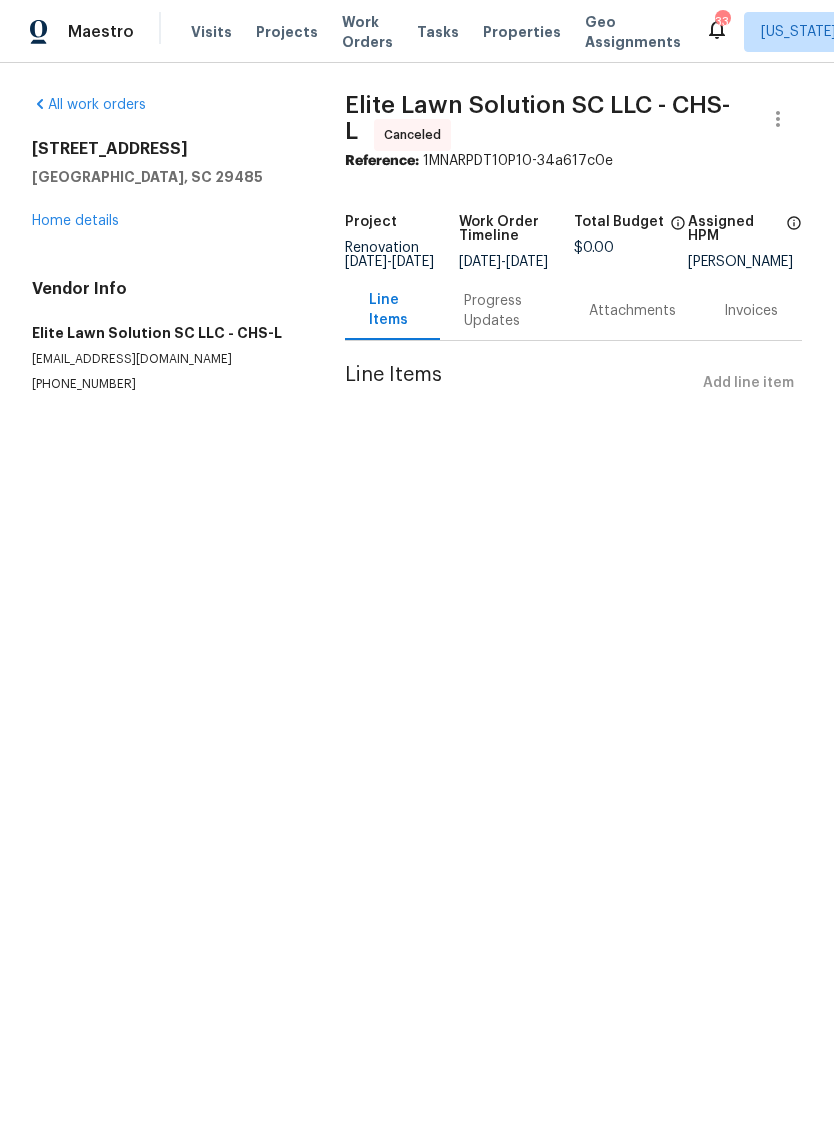 click on "Home details" at bounding box center [75, 221] 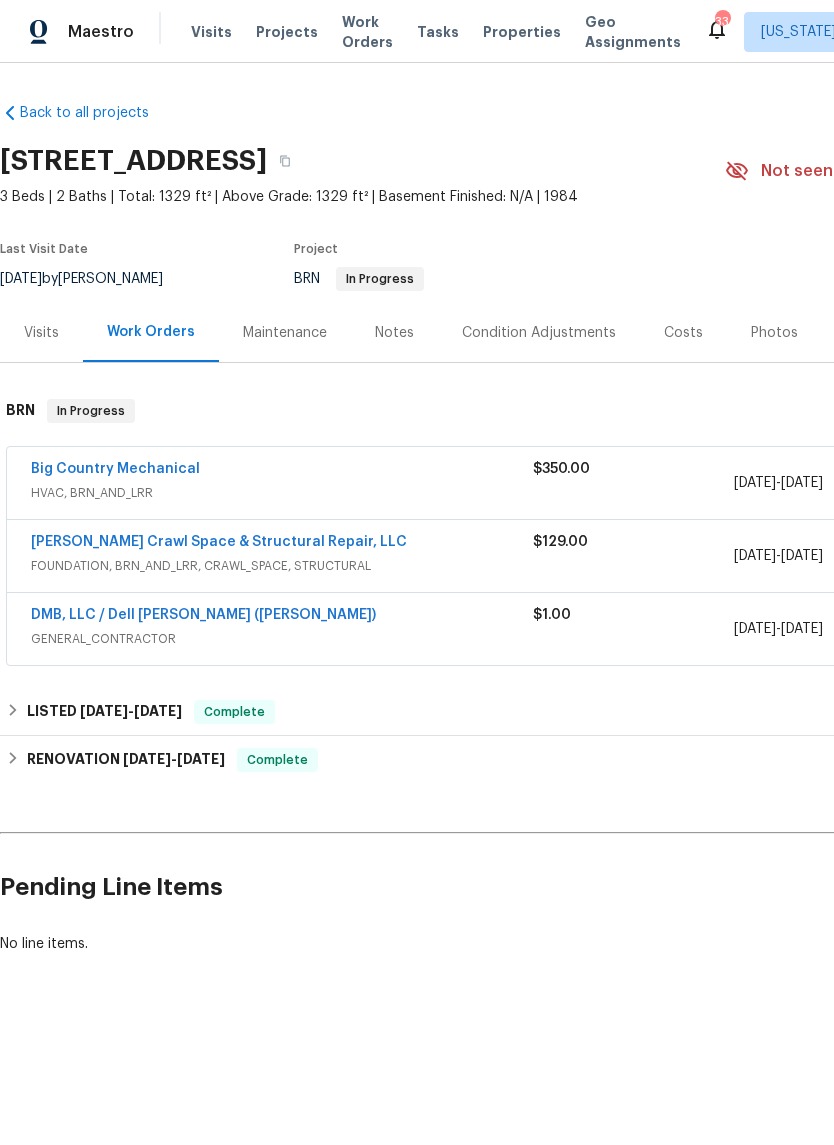 scroll, scrollTop: 0, scrollLeft: 0, axis: both 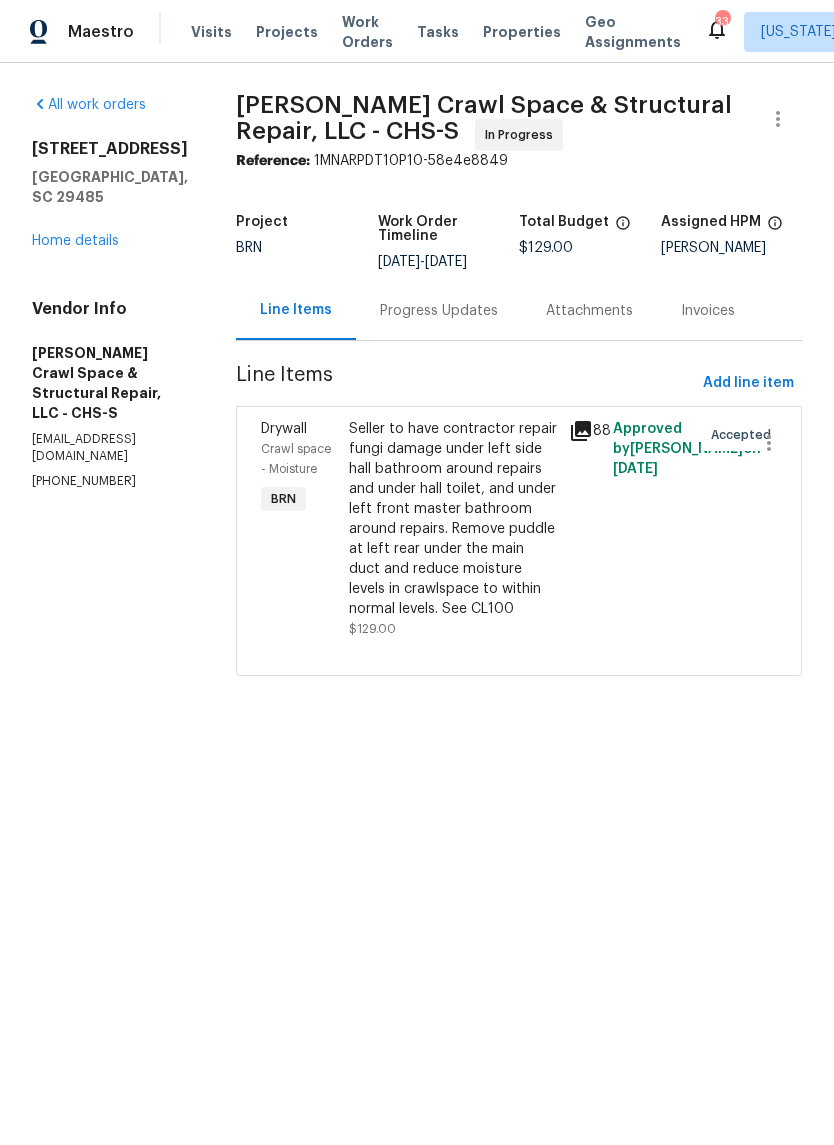 click on "Progress Updates" at bounding box center [439, 310] 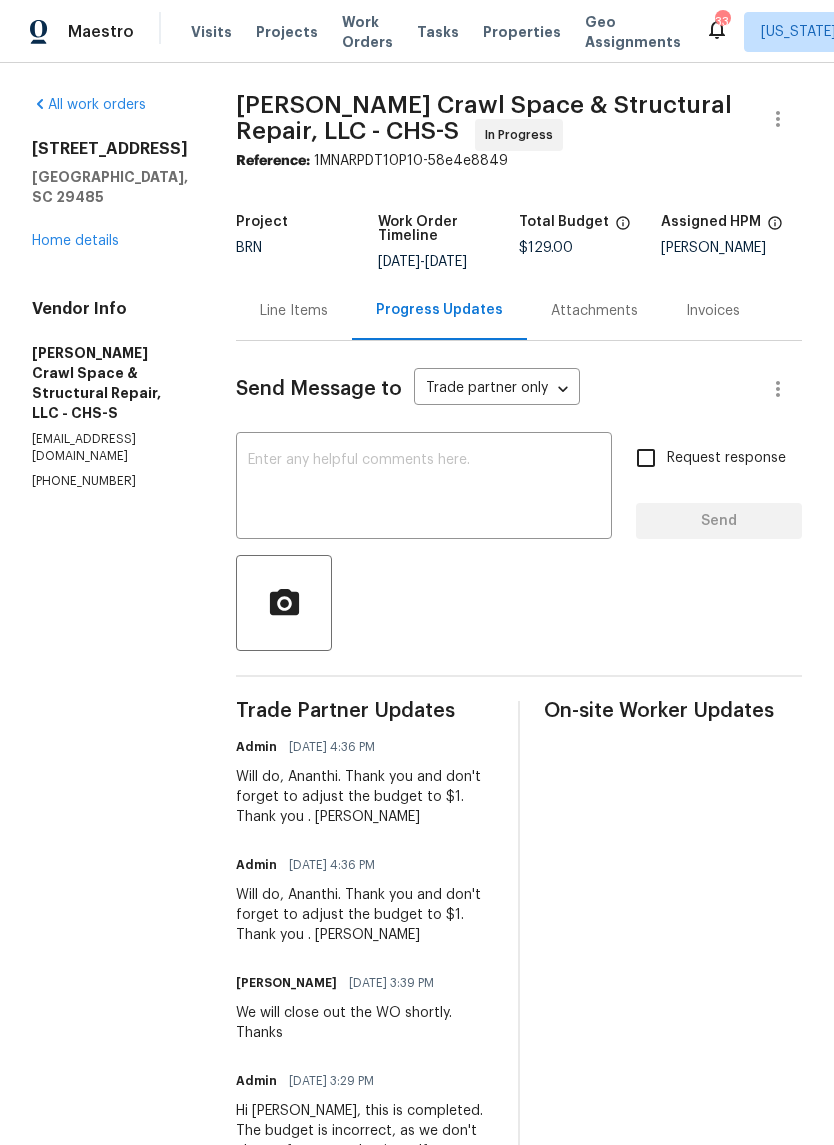 scroll, scrollTop: 0, scrollLeft: 0, axis: both 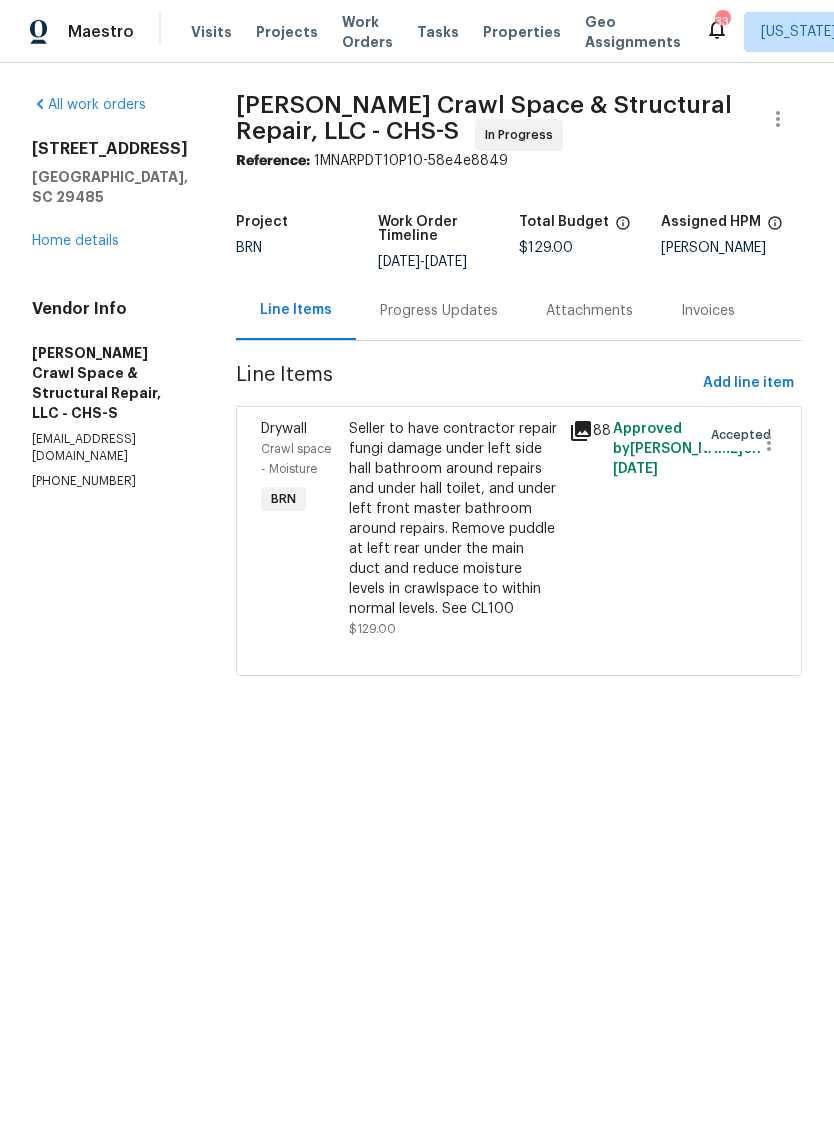 click on "Home details" at bounding box center (75, 241) 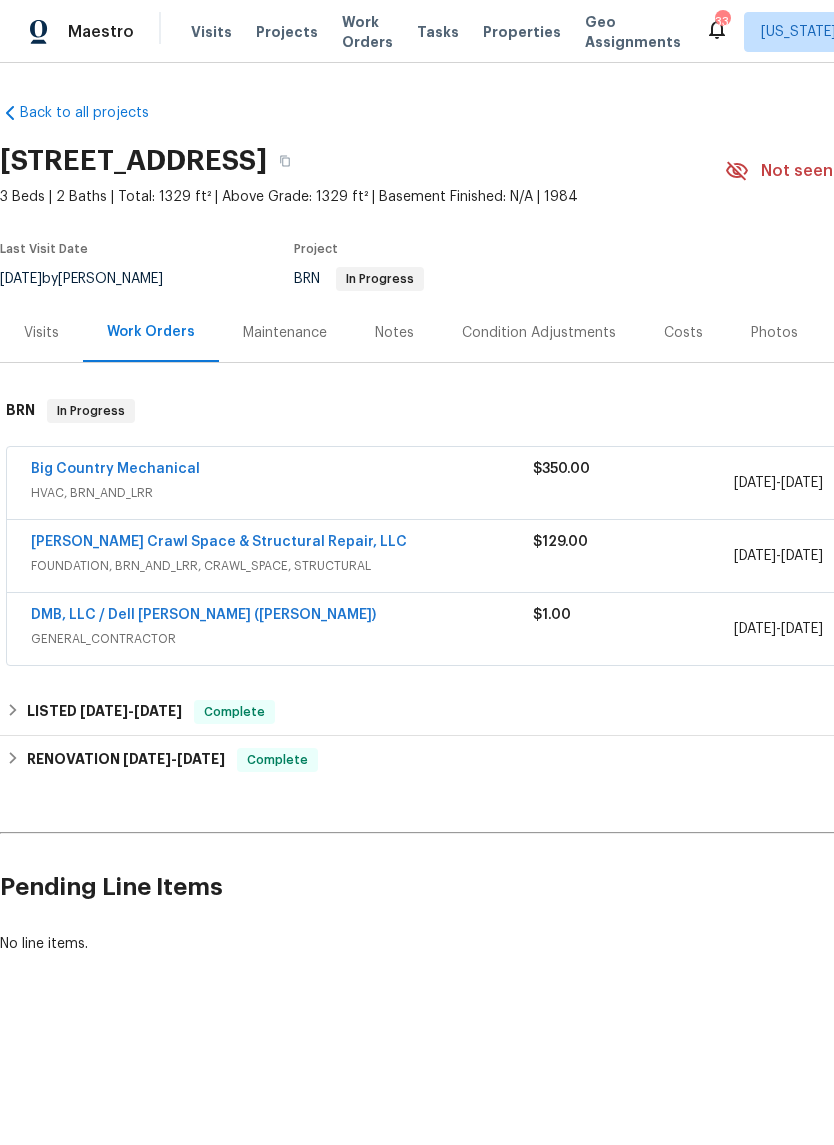 click on "DMB, LLC / Dell [PERSON_NAME] ([PERSON_NAME])" at bounding box center [203, 615] 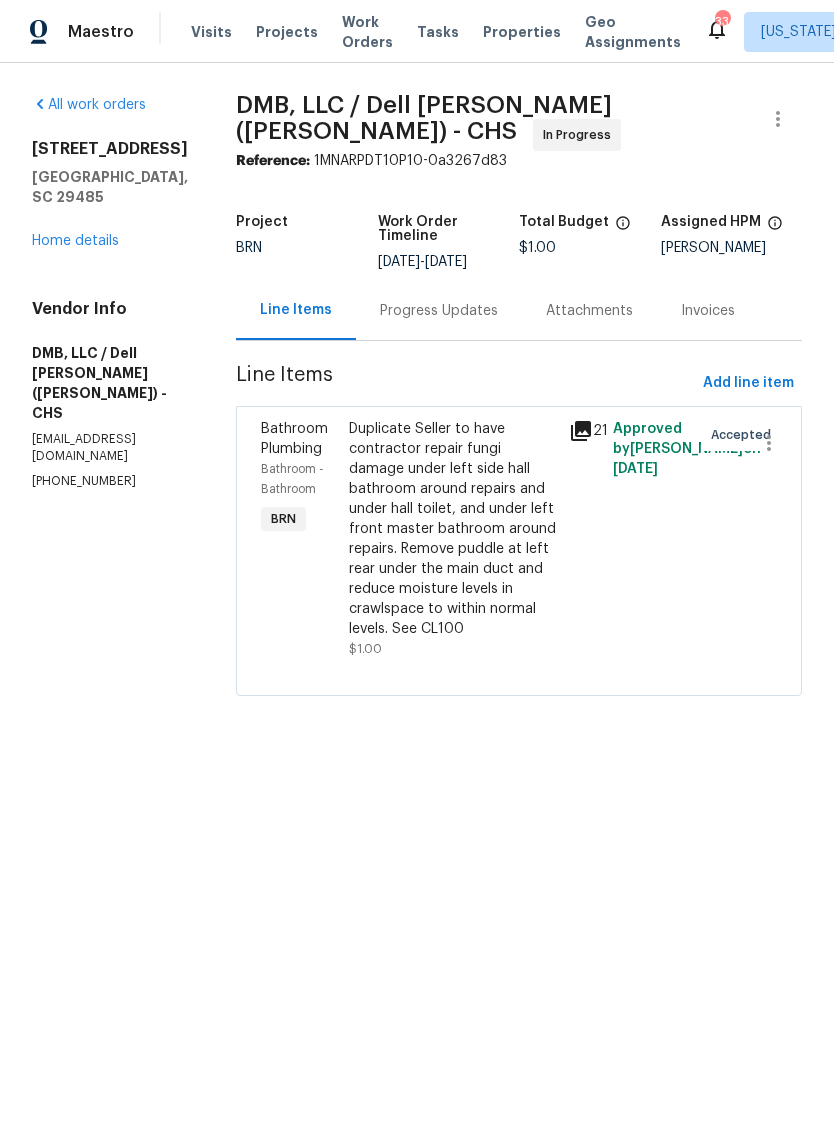 click on "Progress Updates" at bounding box center [439, 311] 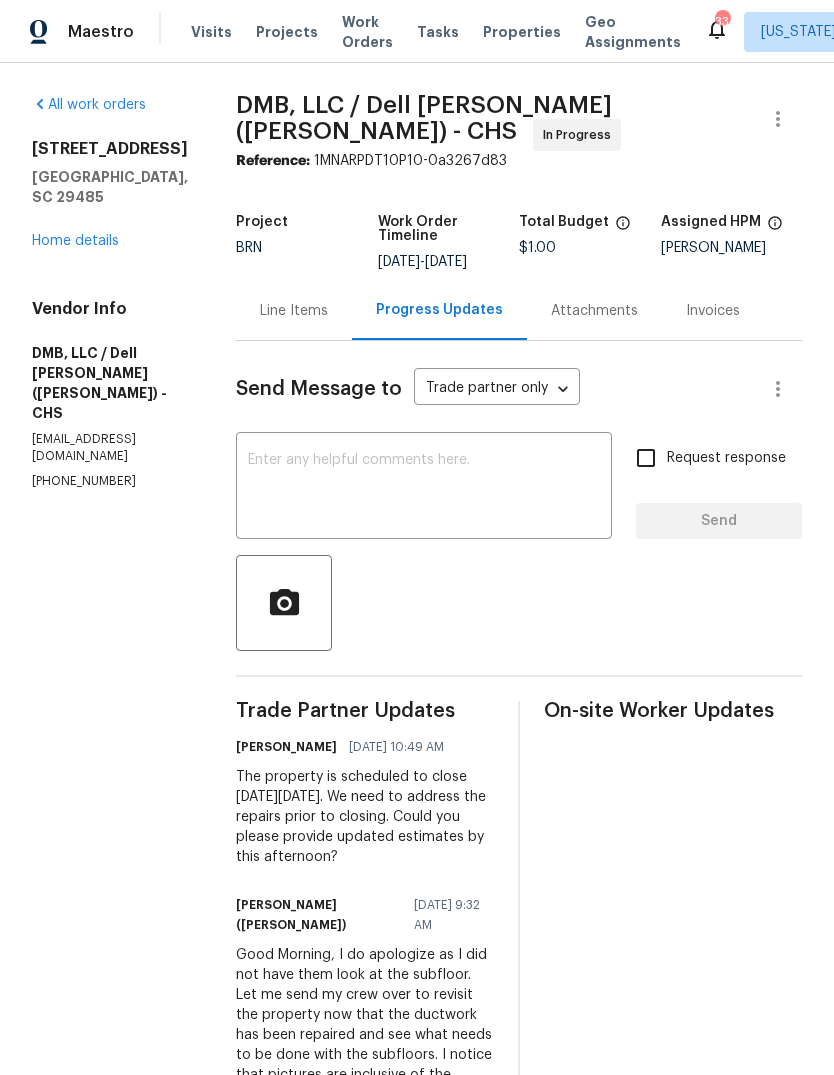 scroll, scrollTop: 0, scrollLeft: 0, axis: both 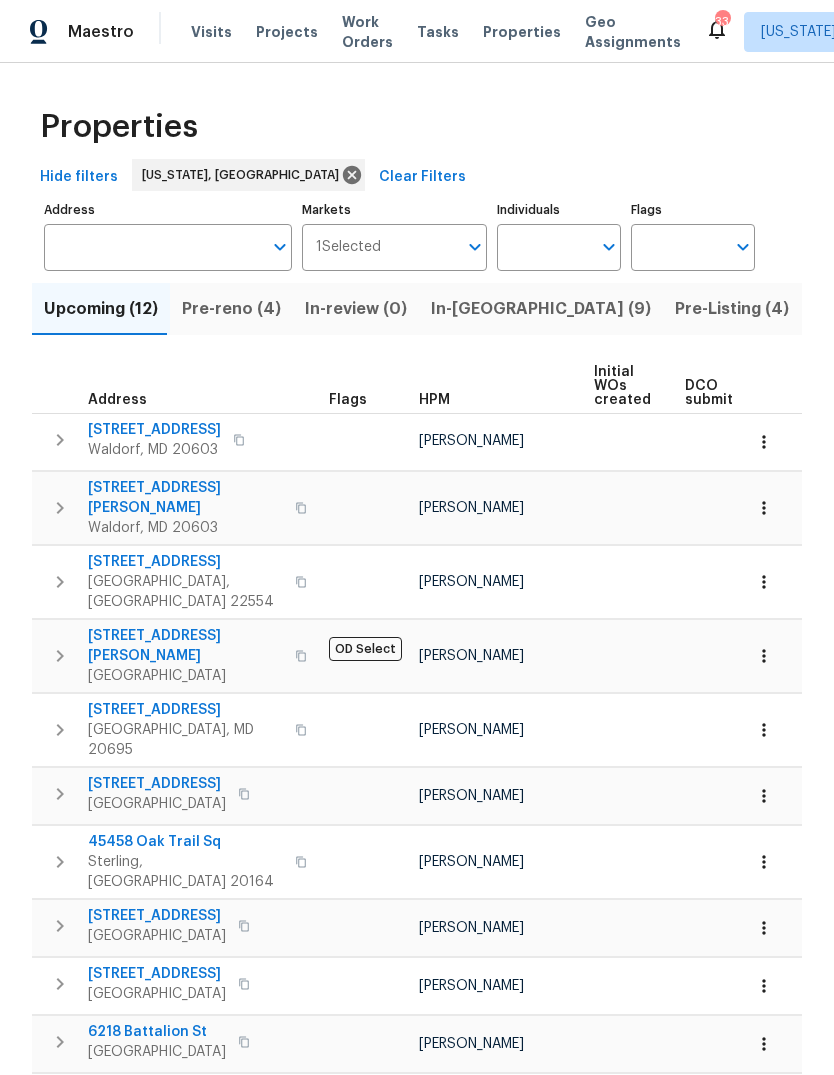 click on "Listed (58)" at bounding box center (856, 309) 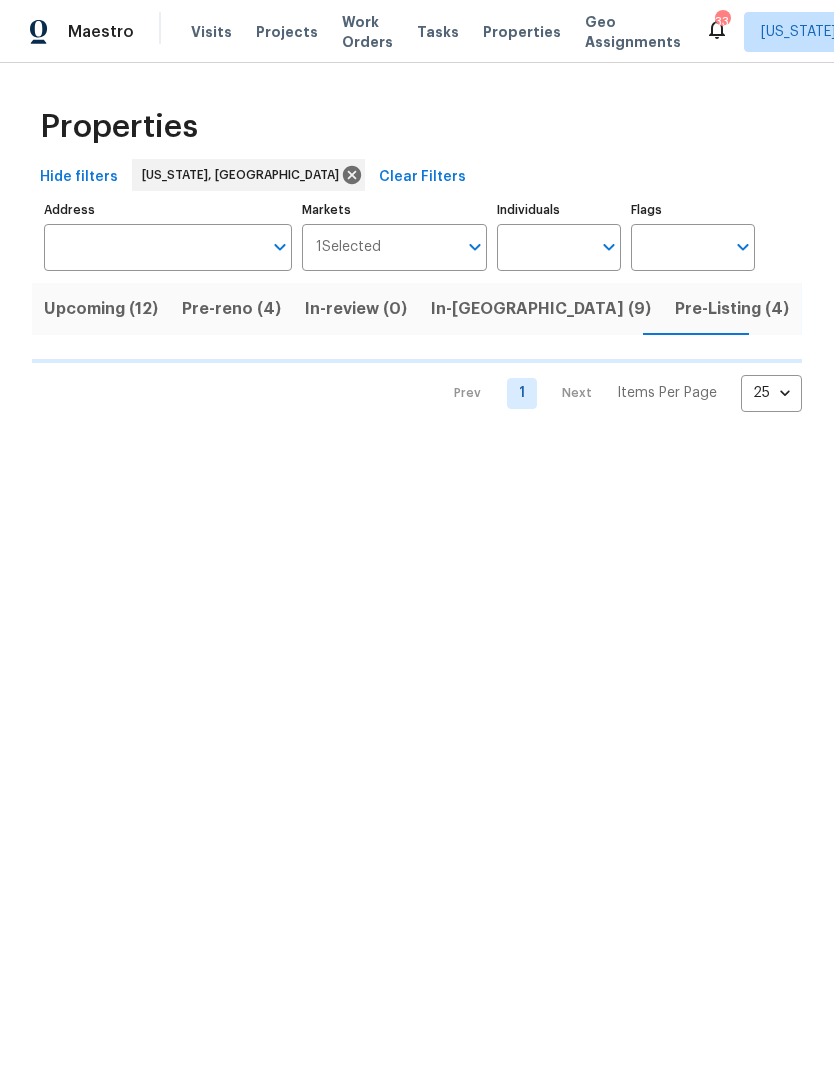 click on "In-[GEOGRAPHIC_DATA] (9)" at bounding box center [541, 309] 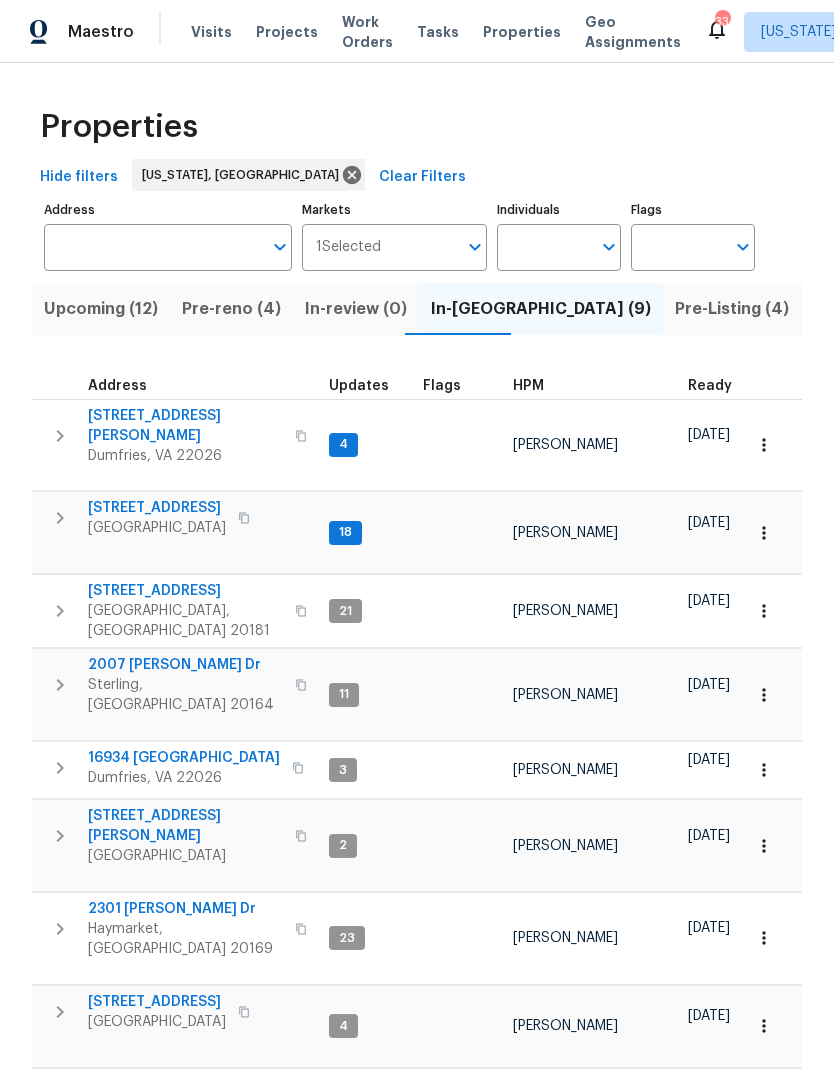 click on "Pre-Listing (4)" at bounding box center (732, 309) 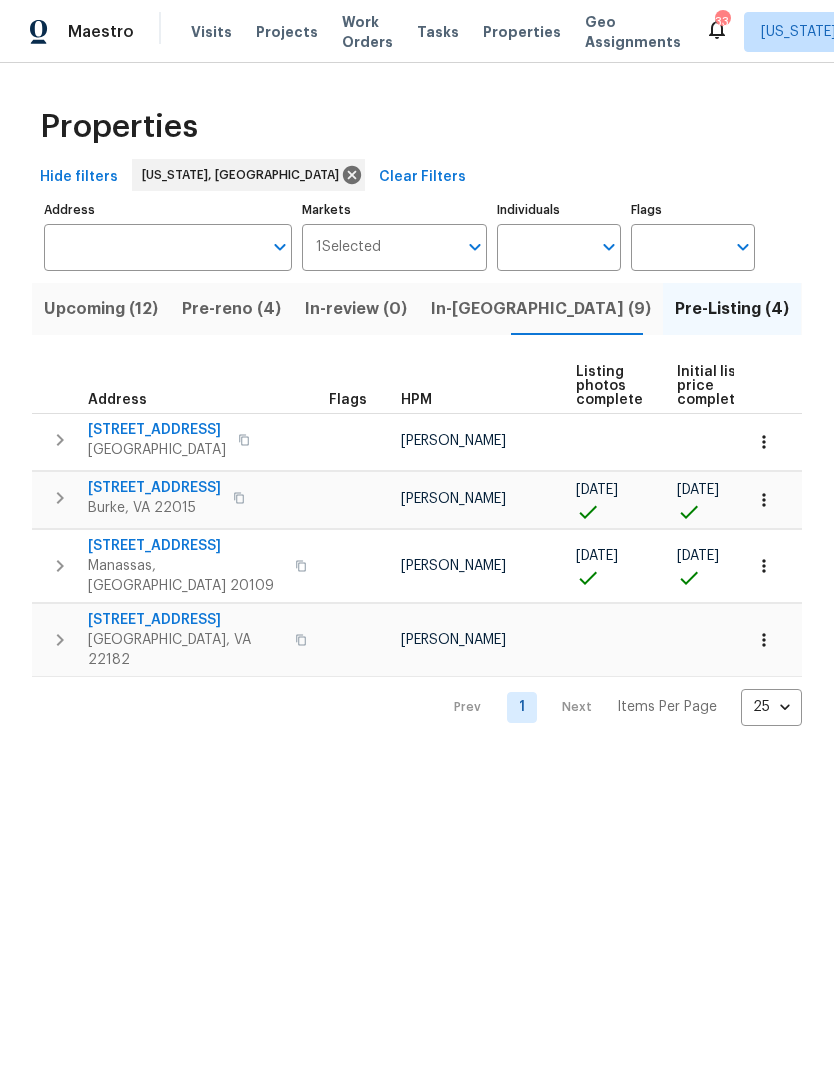 click on "Listed (58)" at bounding box center [856, 309] 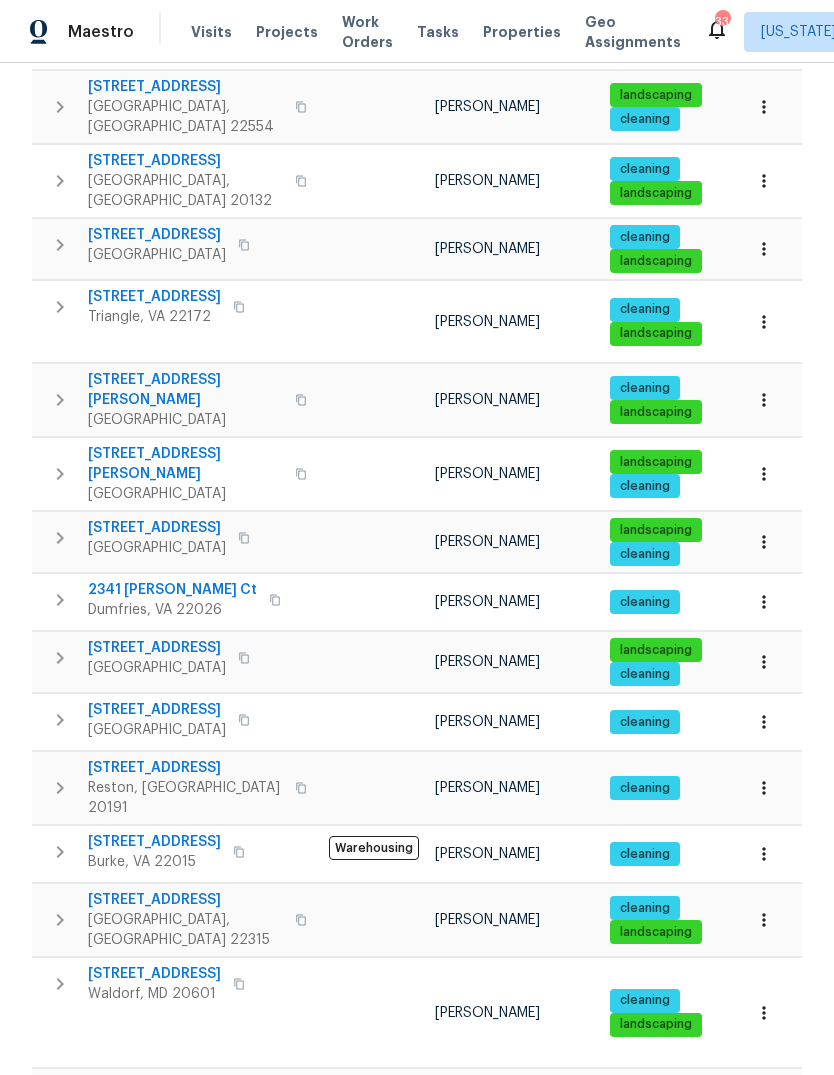 scroll, scrollTop: 951, scrollLeft: 0, axis: vertical 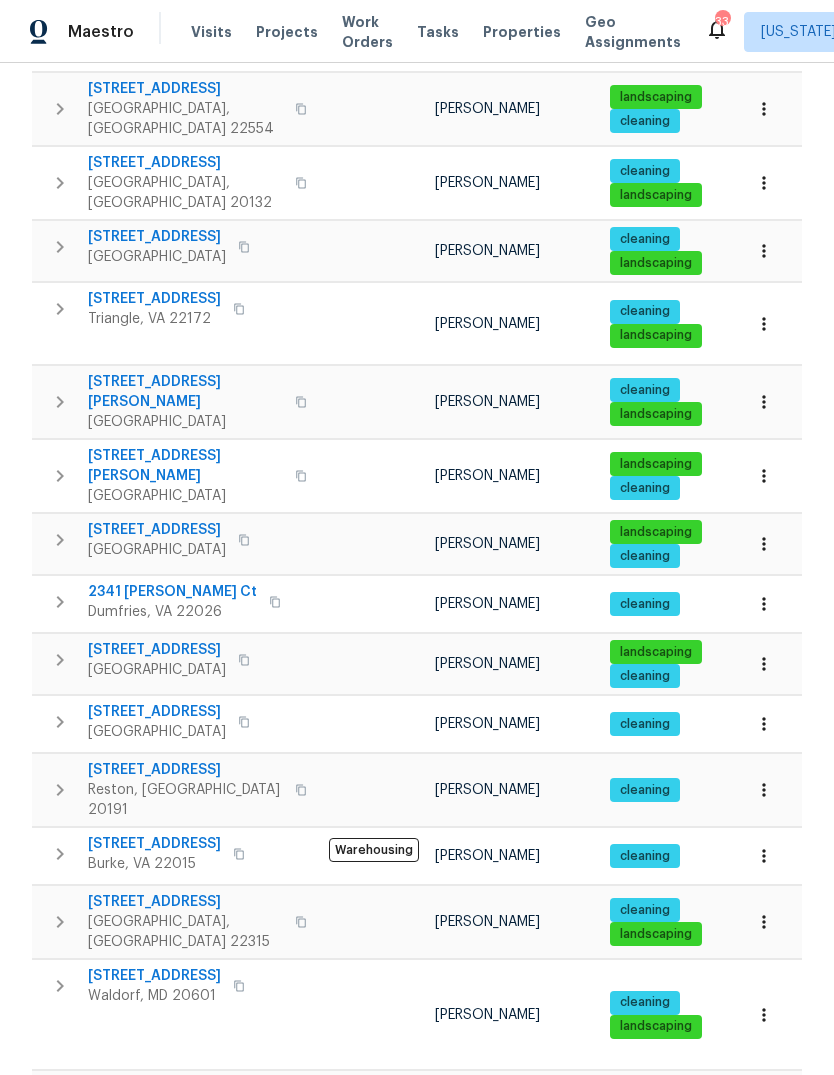 click on "2" at bounding box center (484, 1397) 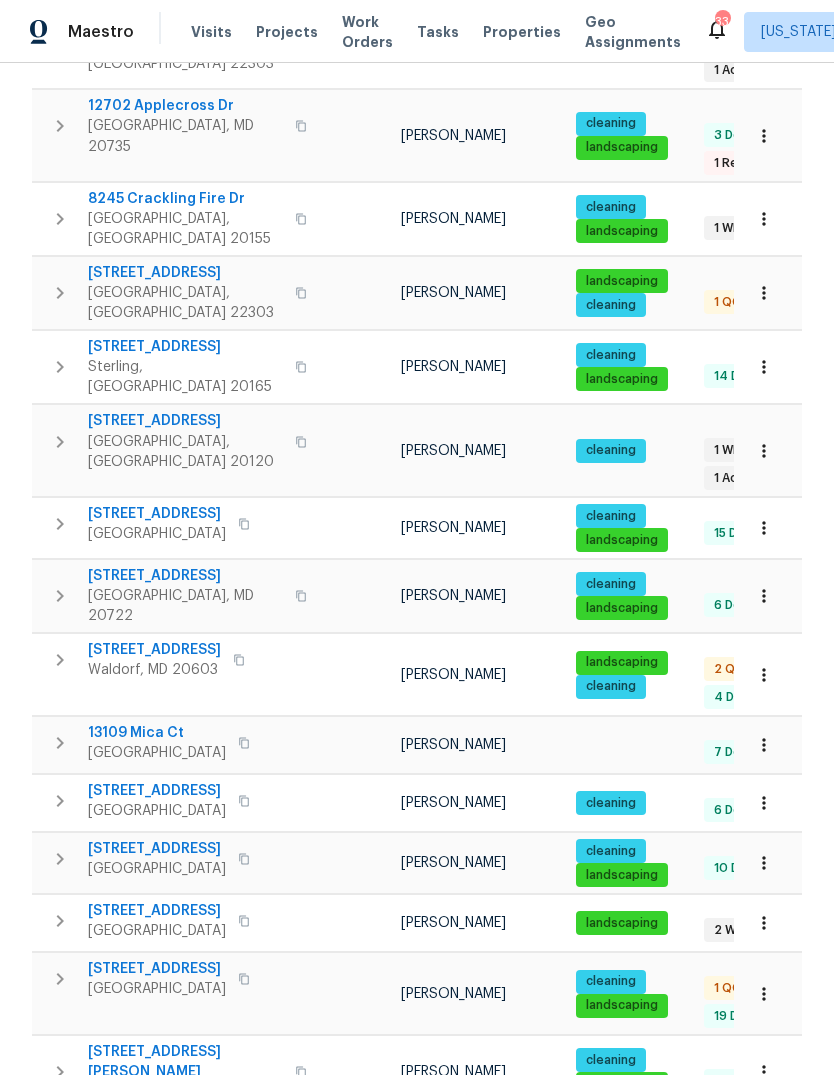 scroll, scrollTop: 895, scrollLeft: 0, axis: vertical 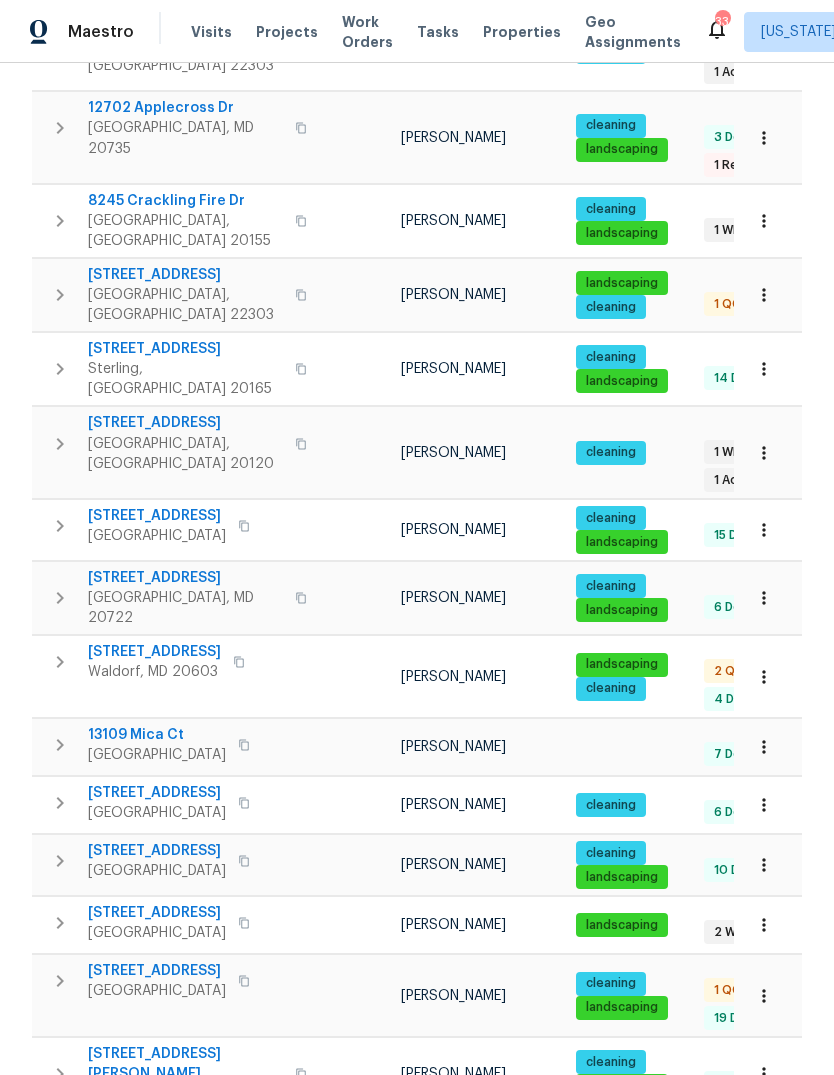 click on "3" at bounding box center [522, 1409] 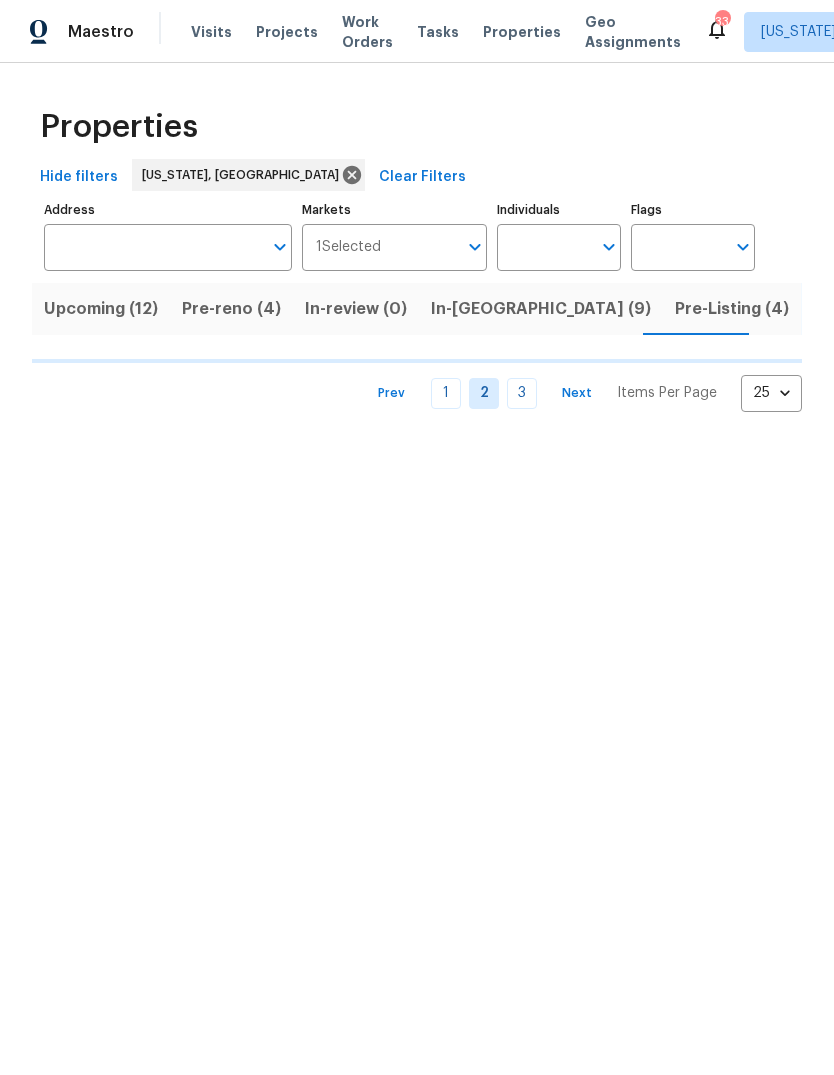 scroll, scrollTop: 0, scrollLeft: 0, axis: both 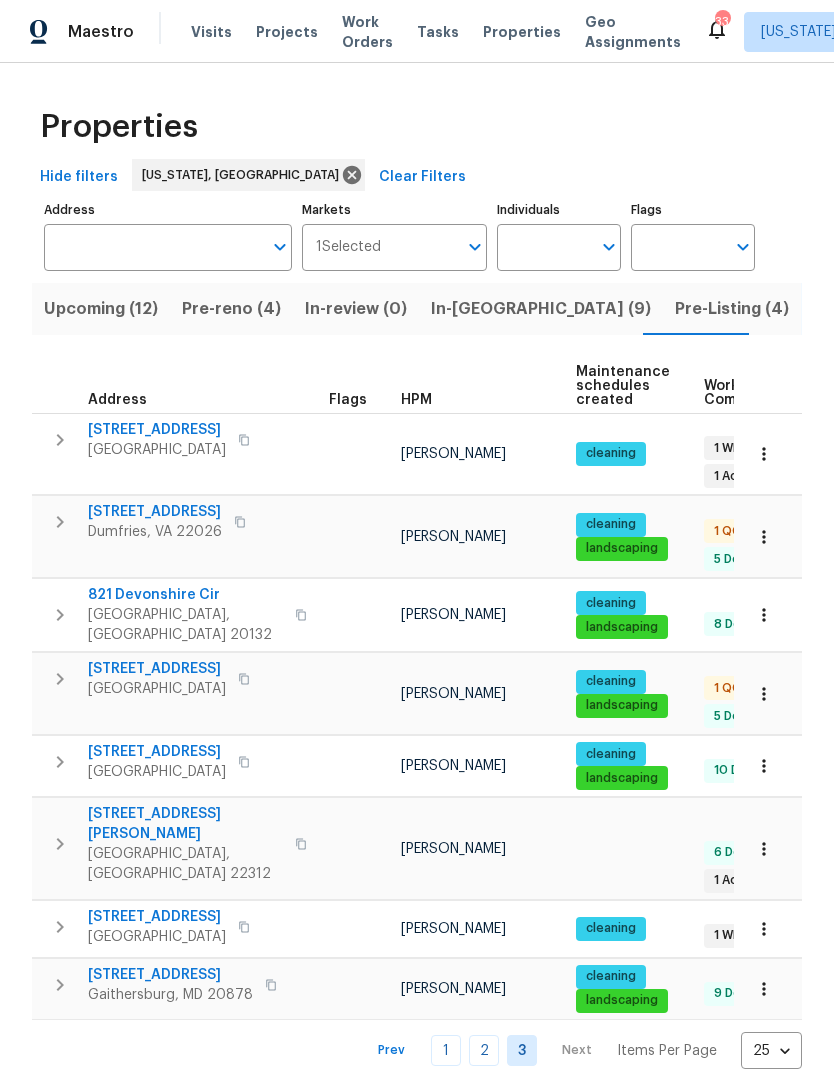 click on "Pre-reno (4)" at bounding box center [231, 309] 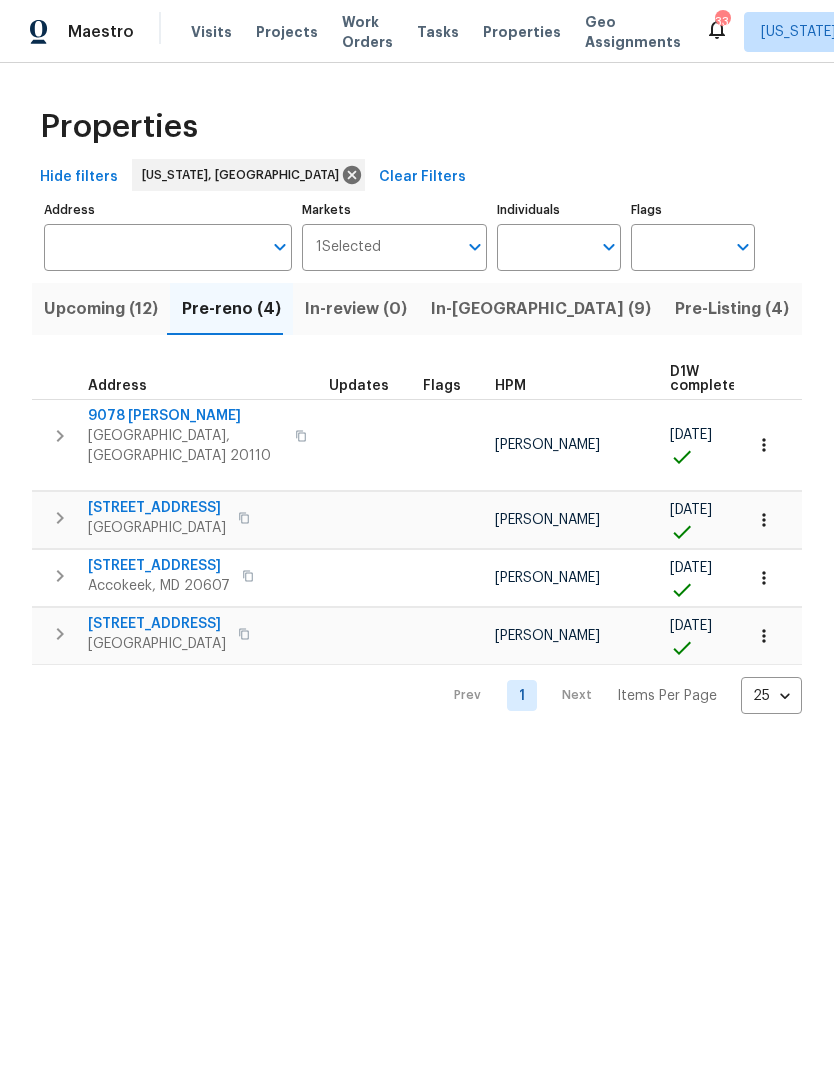 click on "Upcoming (12)" at bounding box center [101, 309] 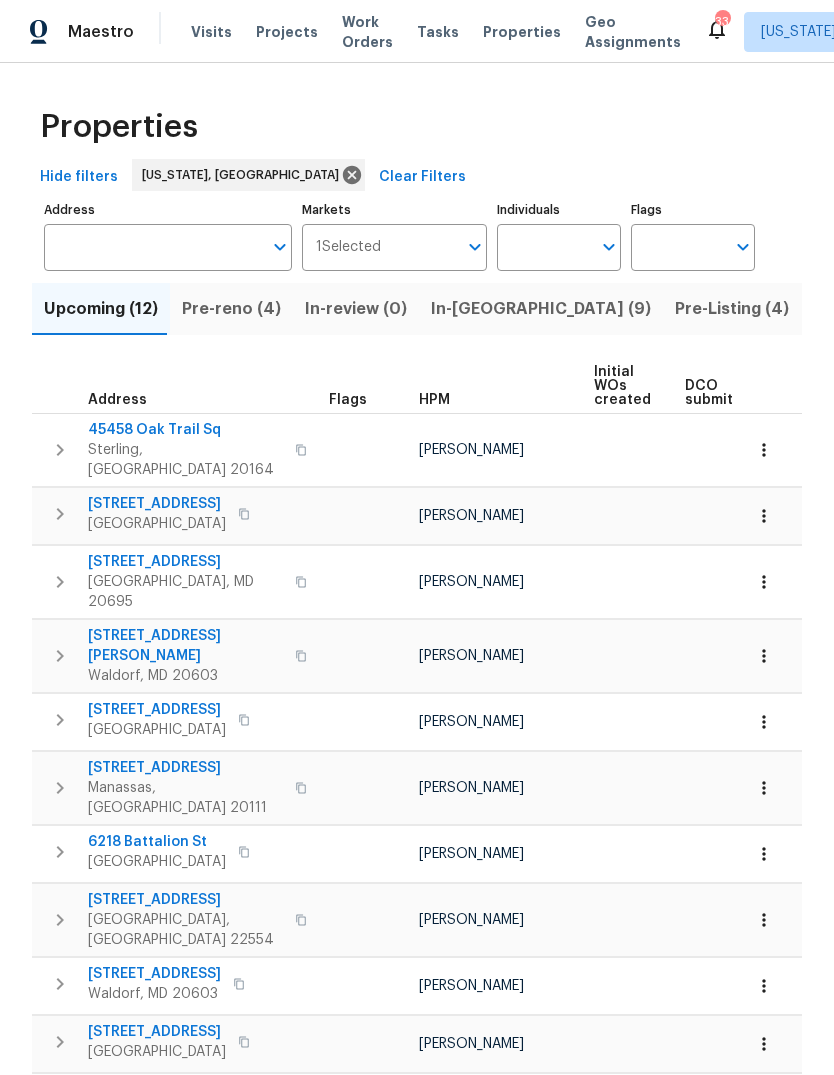 click on "Address" at bounding box center (153, 247) 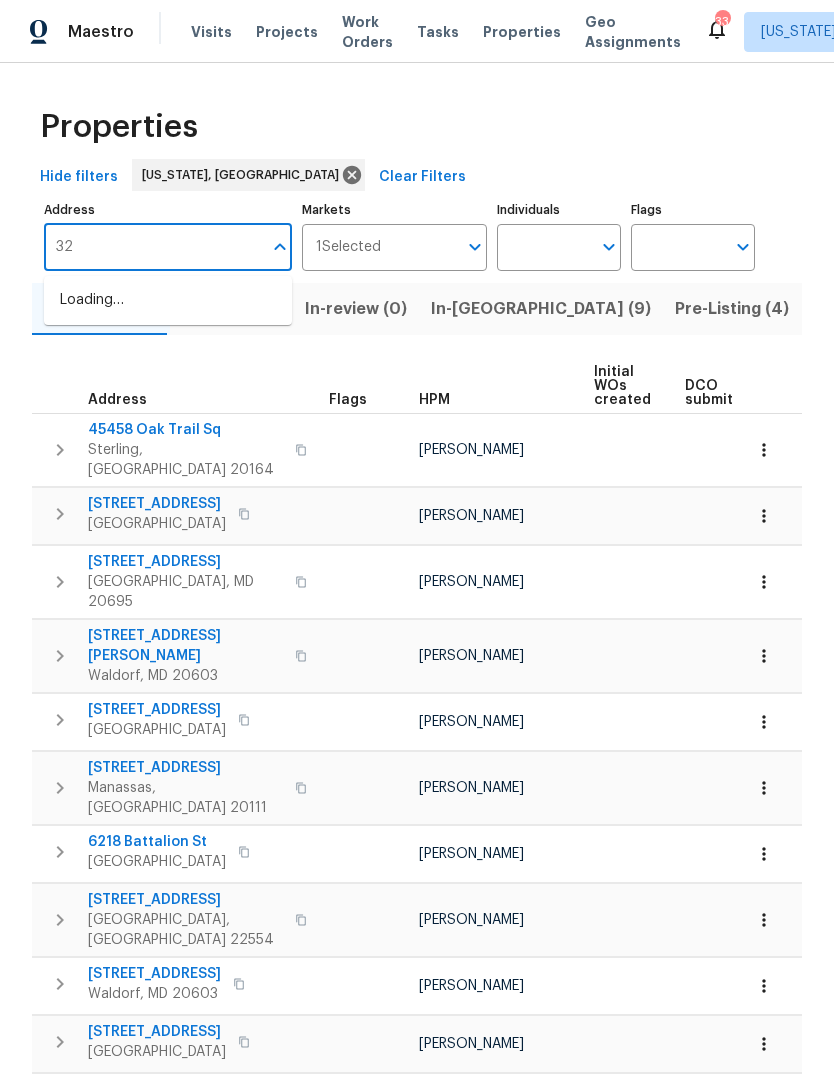 type on "3" 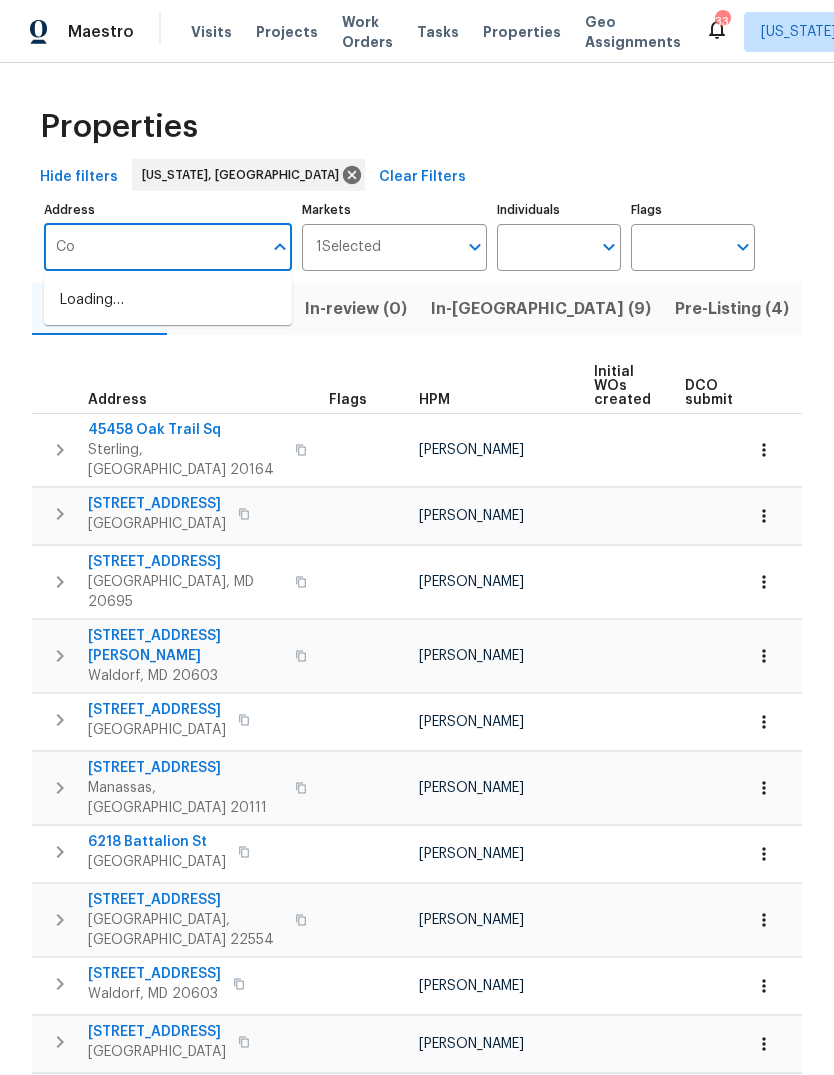 type on "C" 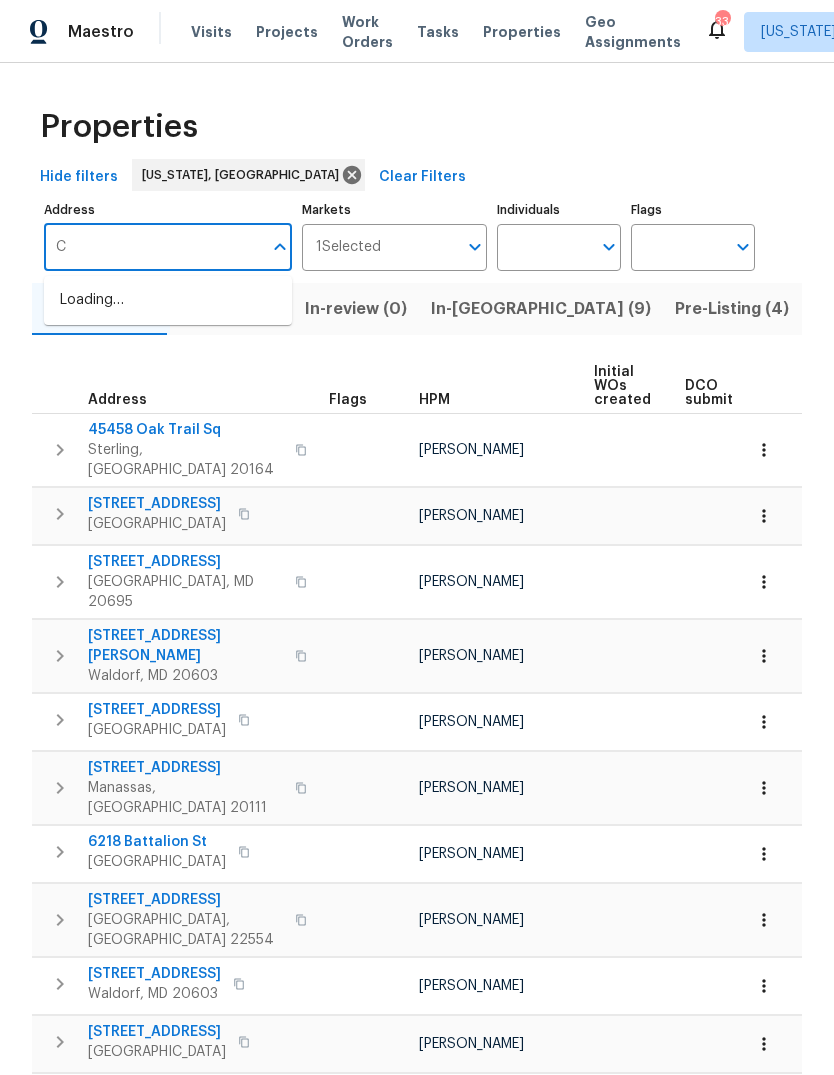 type 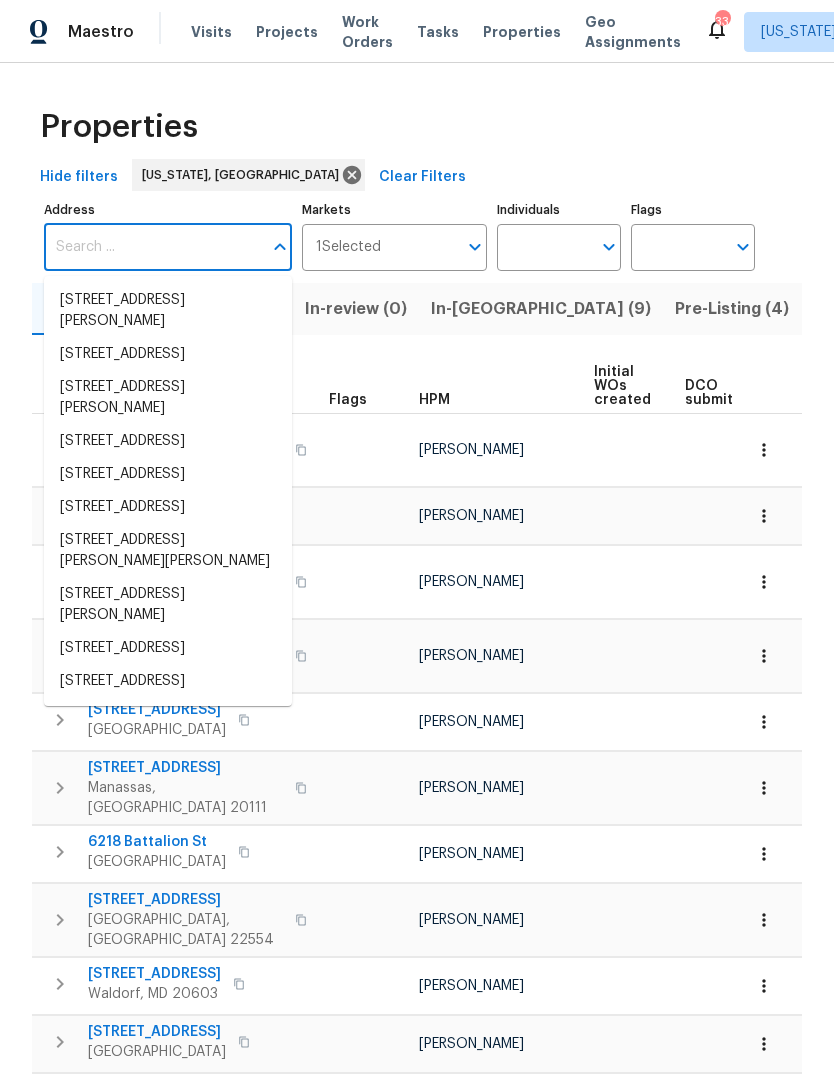 click on "Properties" at bounding box center (417, 127) 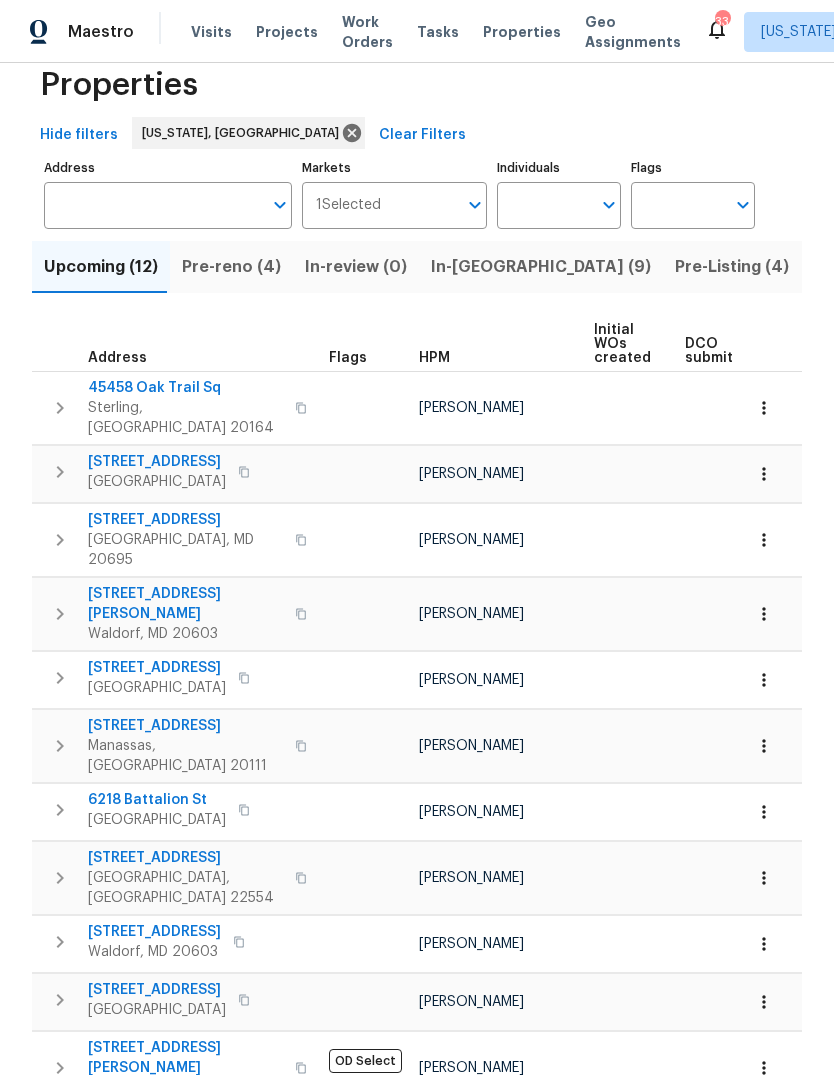 scroll, scrollTop: 41, scrollLeft: 0, axis: vertical 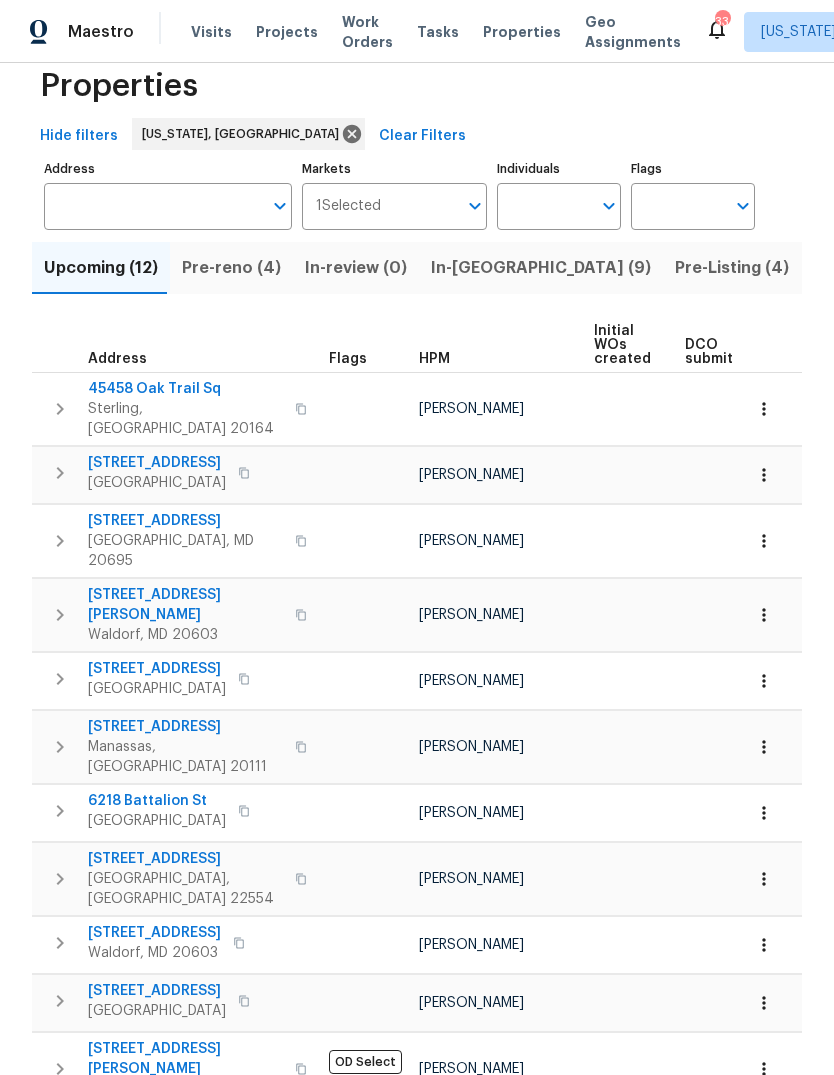 click on "Listed (58)" at bounding box center [856, 268] 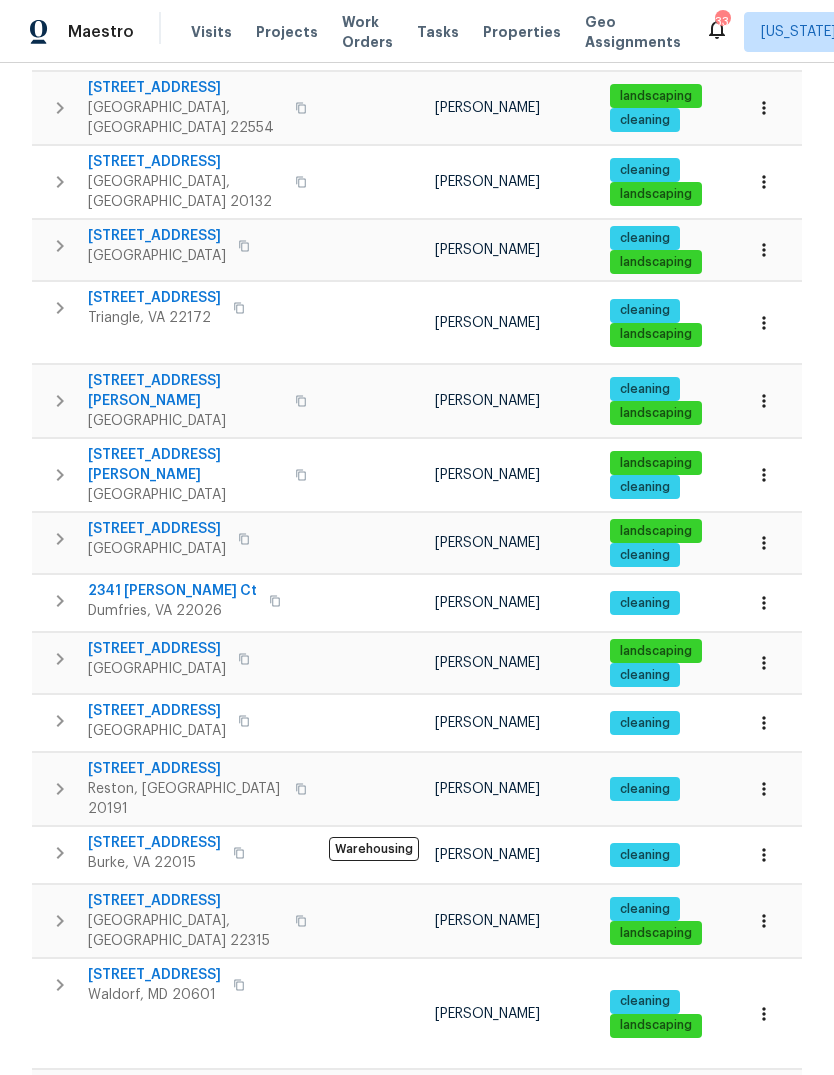 scroll, scrollTop: 951, scrollLeft: 0, axis: vertical 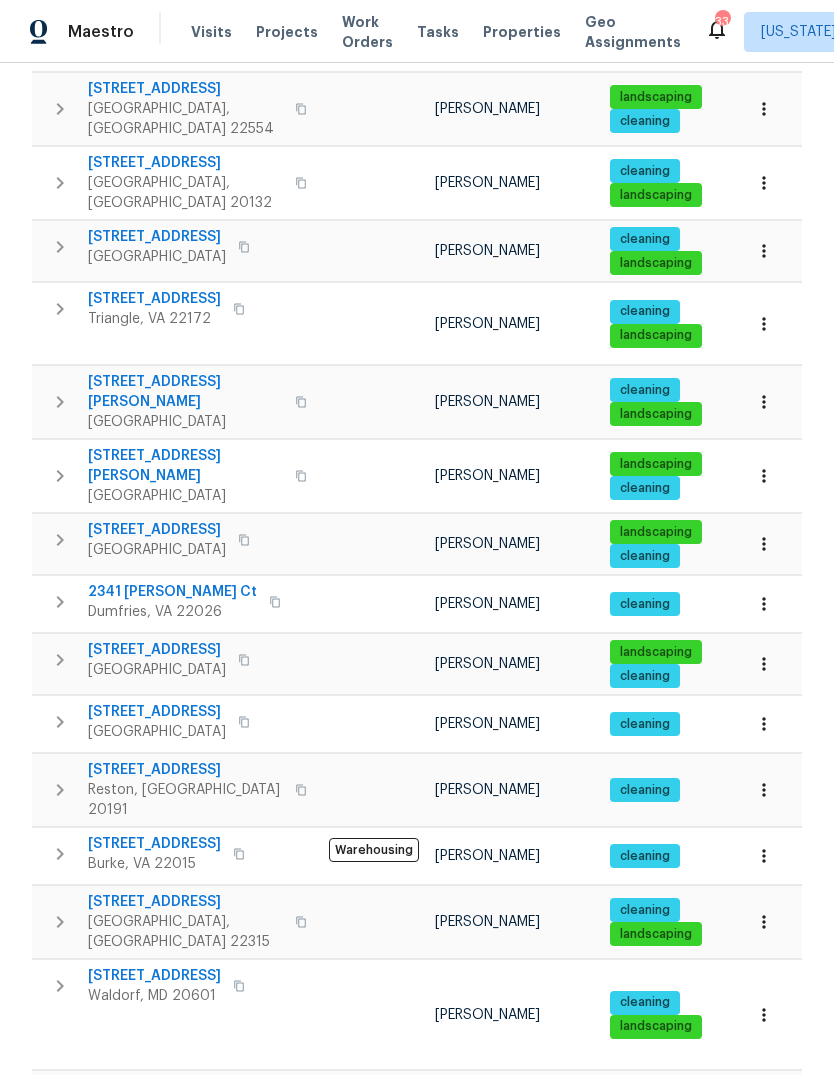 click on "2" at bounding box center [484, 1397] 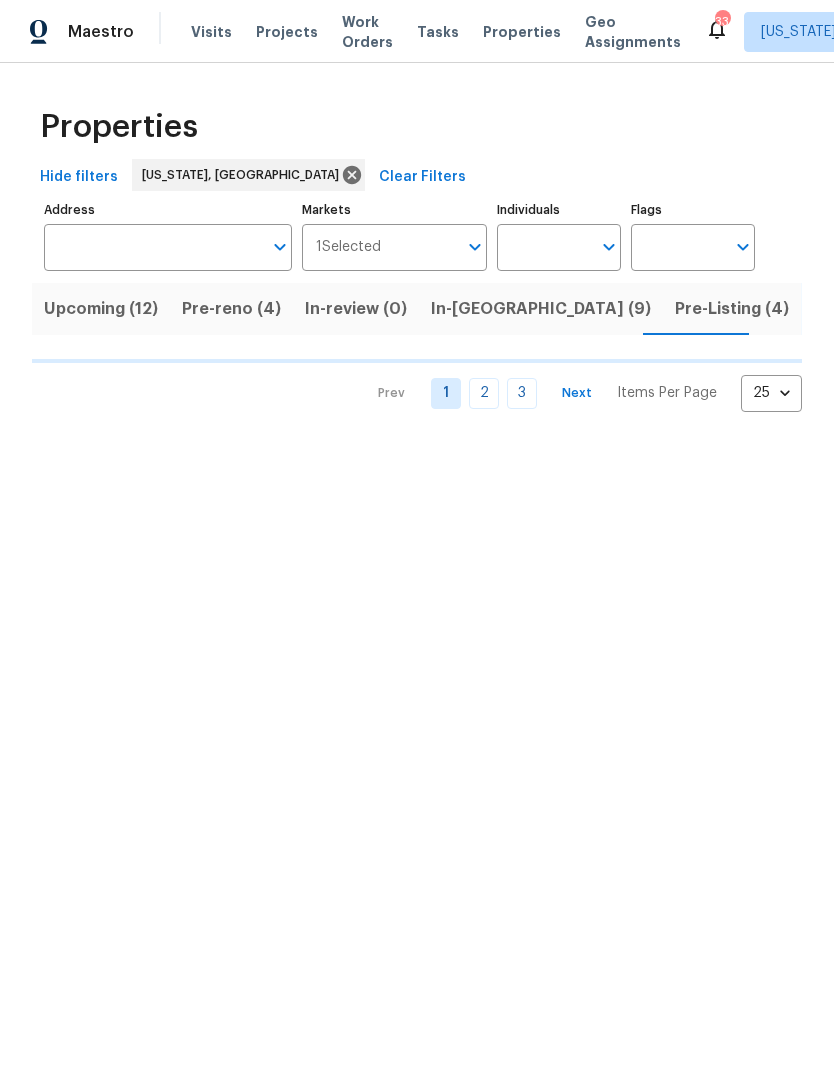 scroll, scrollTop: 0, scrollLeft: 0, axis: both 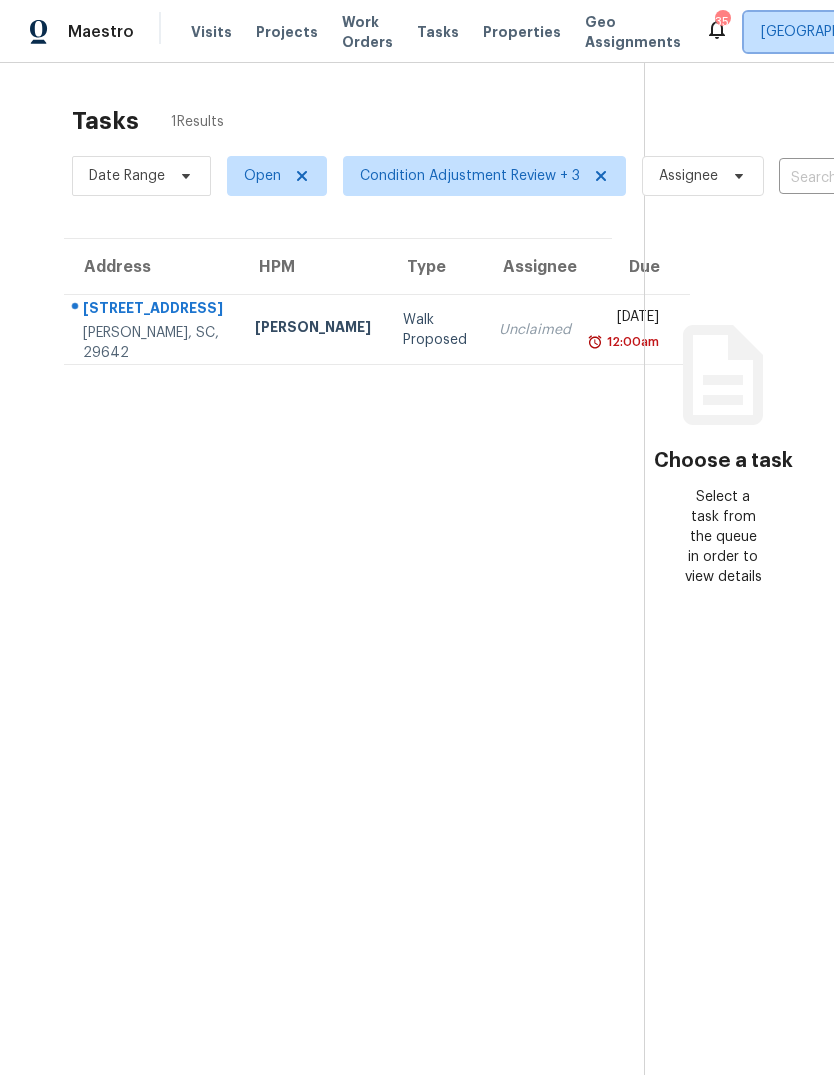 click on "Charleston, SC + 2" at bounding box center (915, 32) 